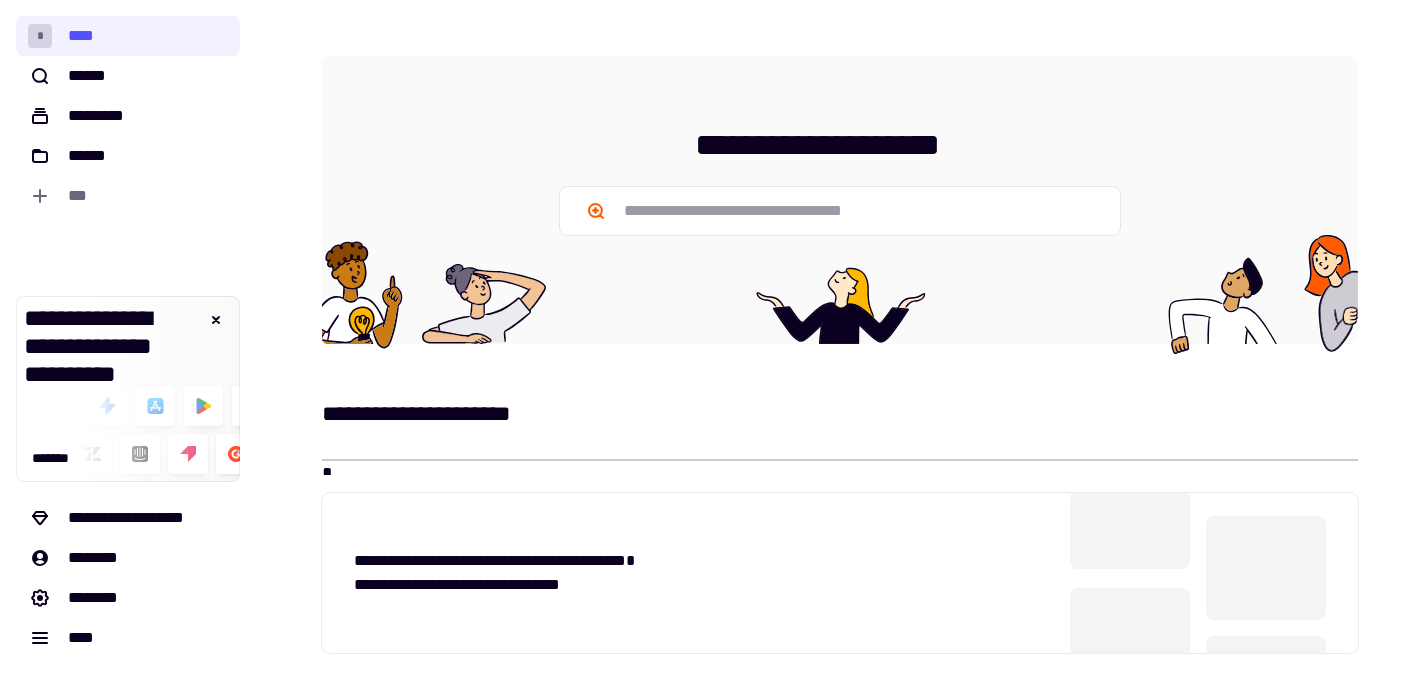 scroll, scrollTop: 0, scrollLeft: 0, axis: both 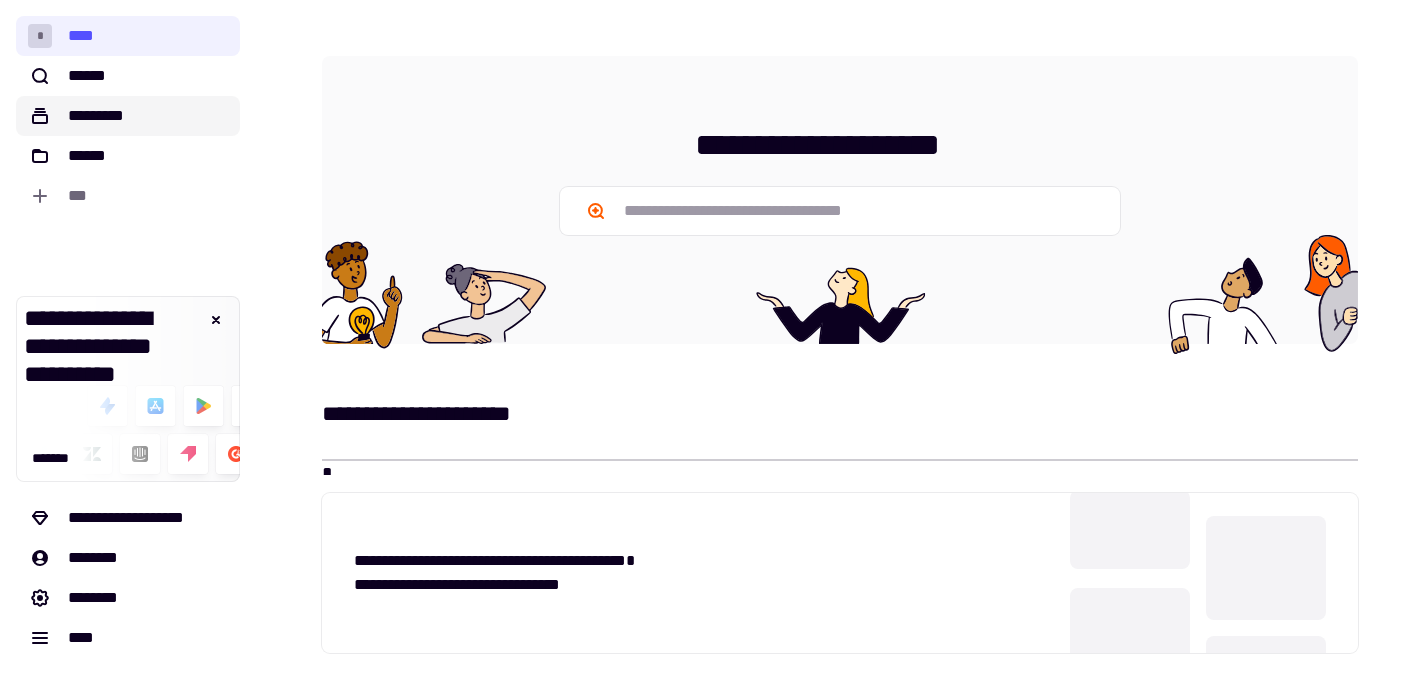 click on "*********" 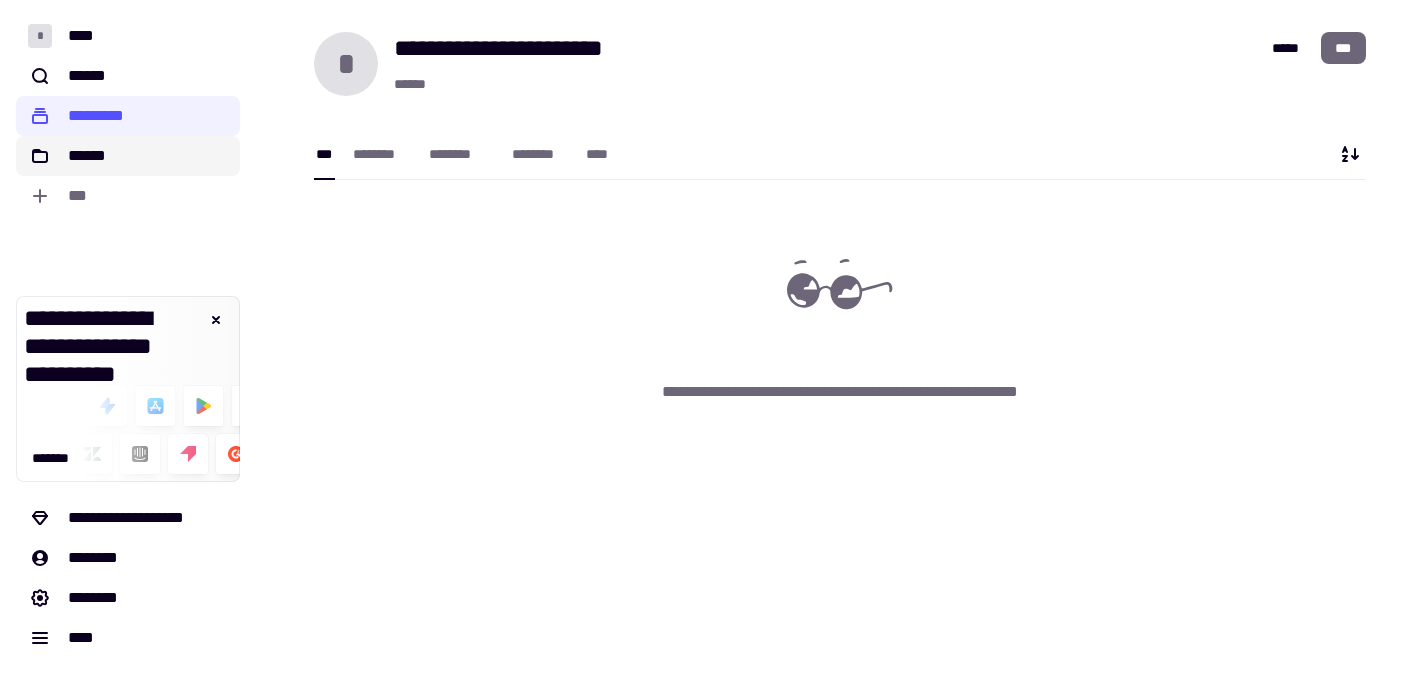 click on "******" 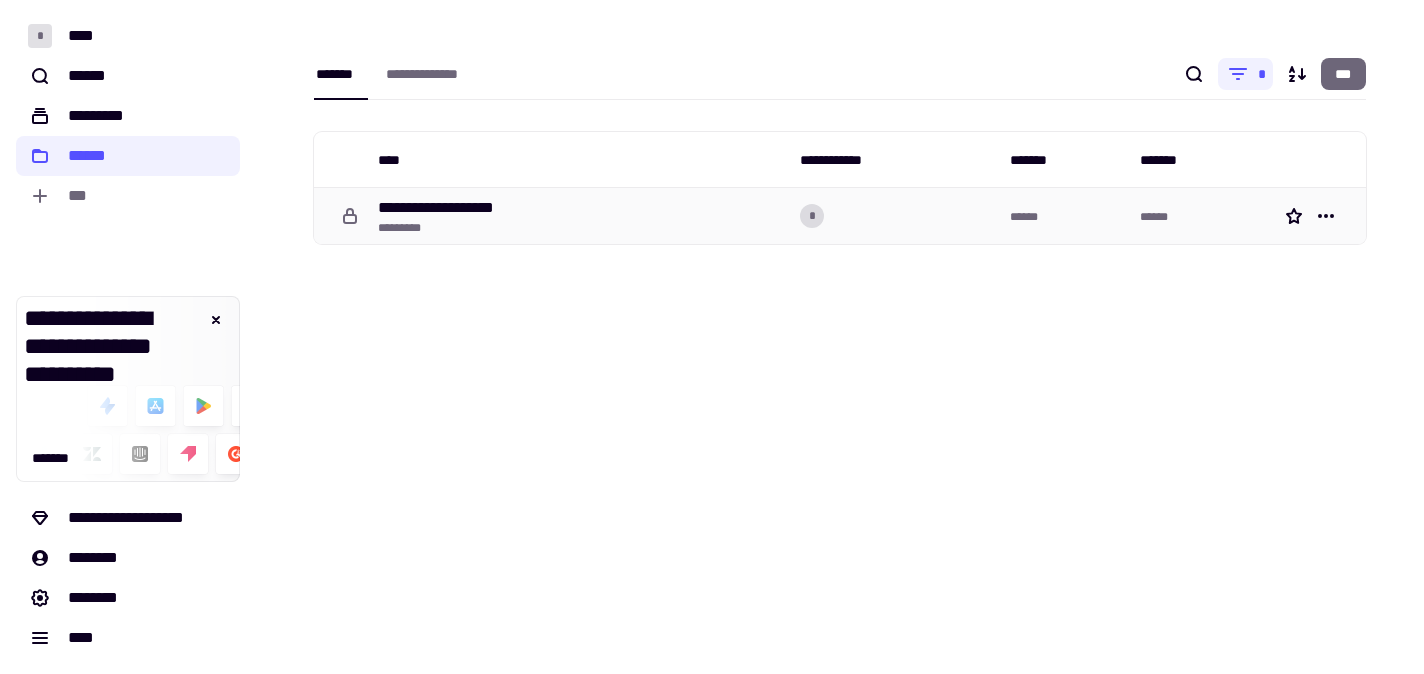 click on "*********" at bounding box center (455, 228) 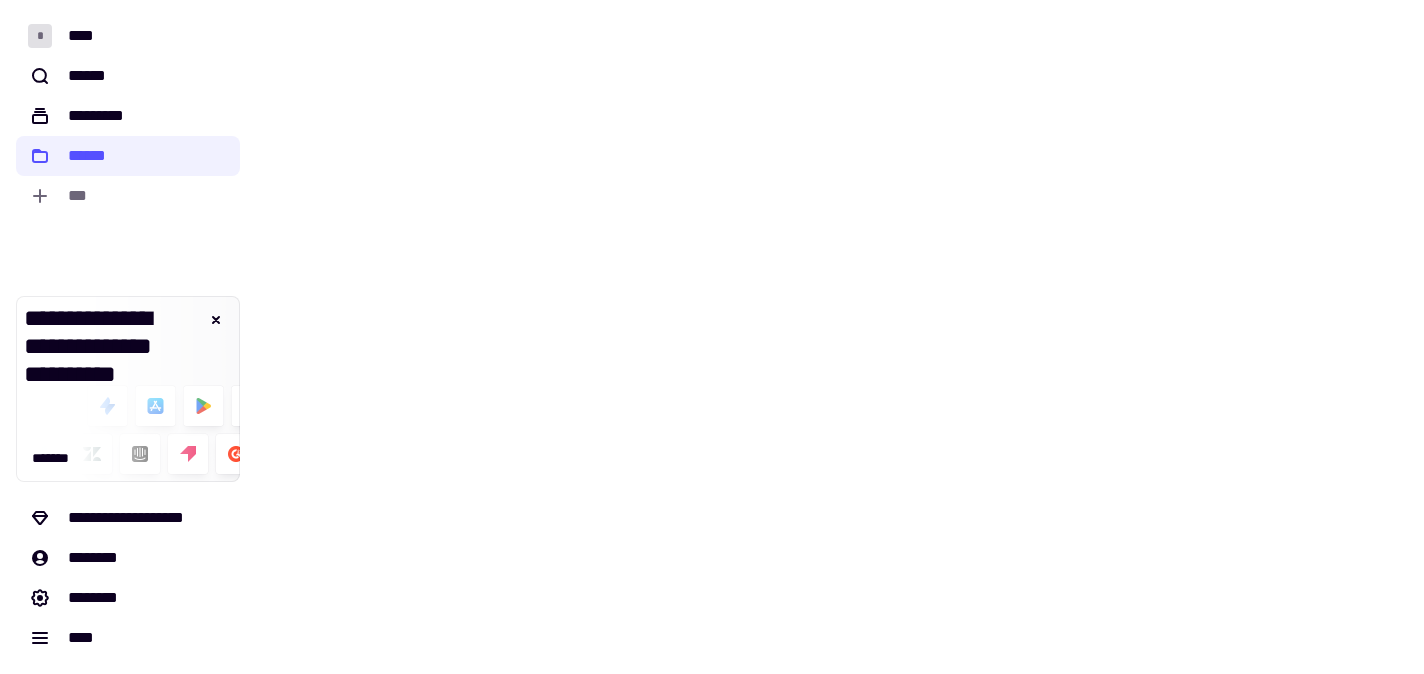 click on "**********" at bounding box center [840, 337] 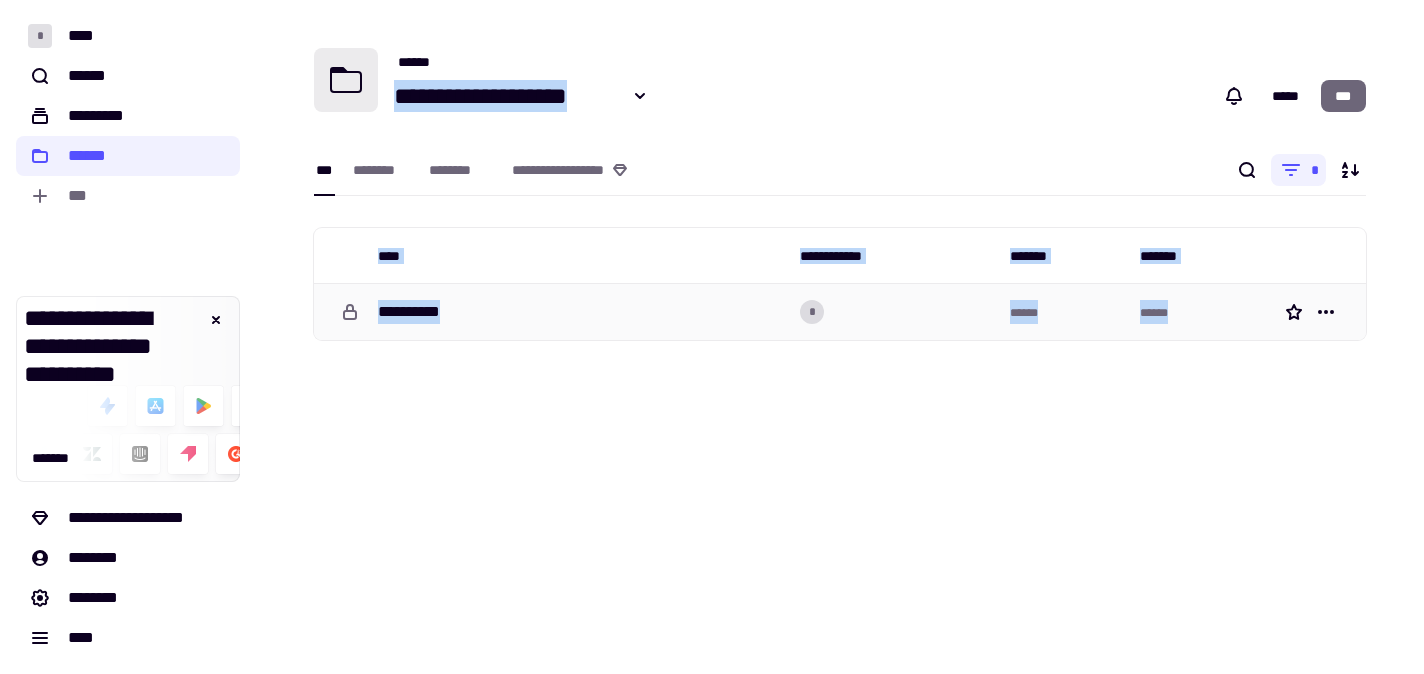 click on "**********" at bounding box center (417, 312) 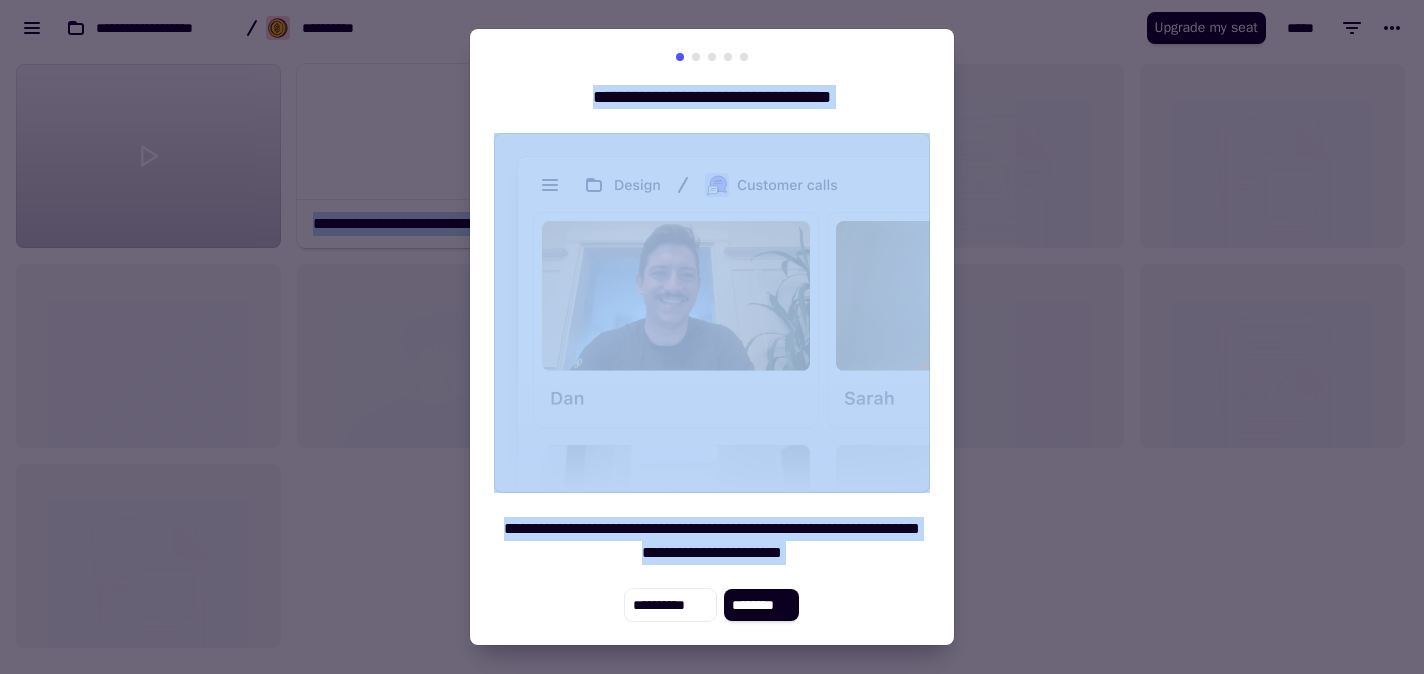 scroll, scrollTop: 1, scrollLeft: 1, axis: both 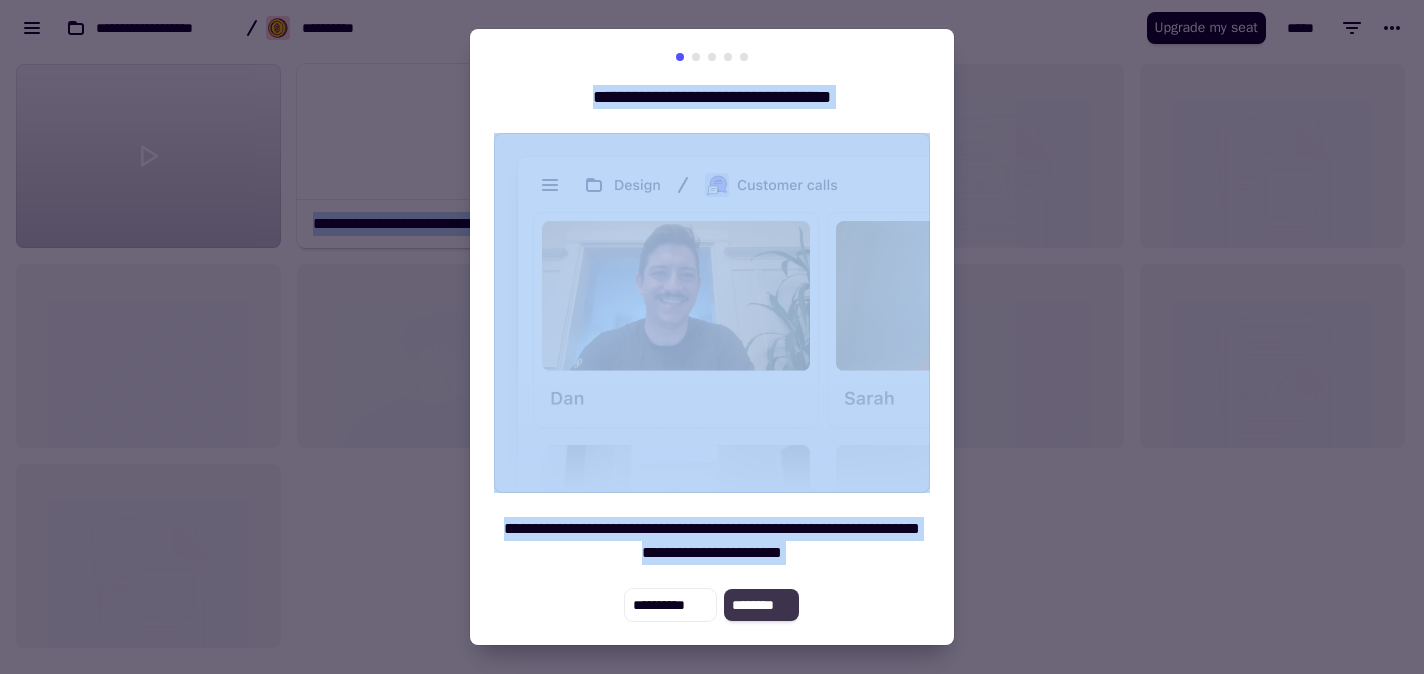 click on "********" 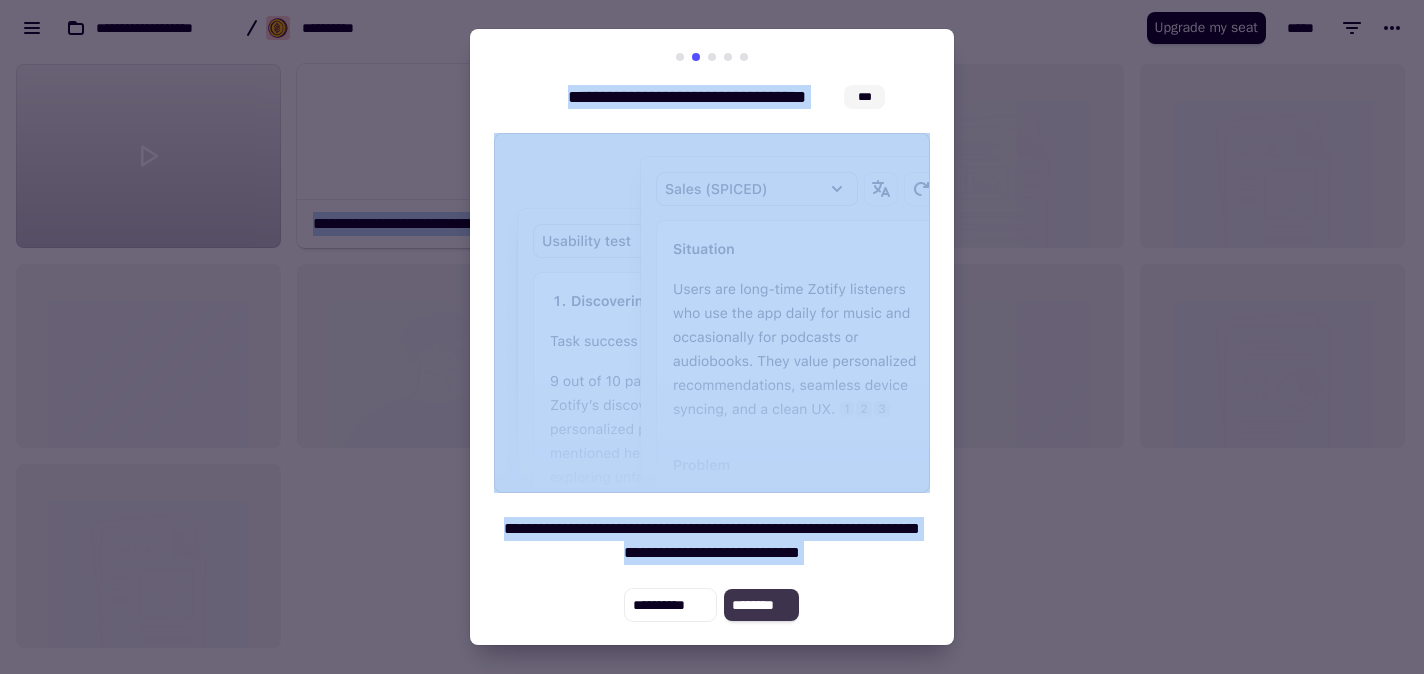 click on "********" 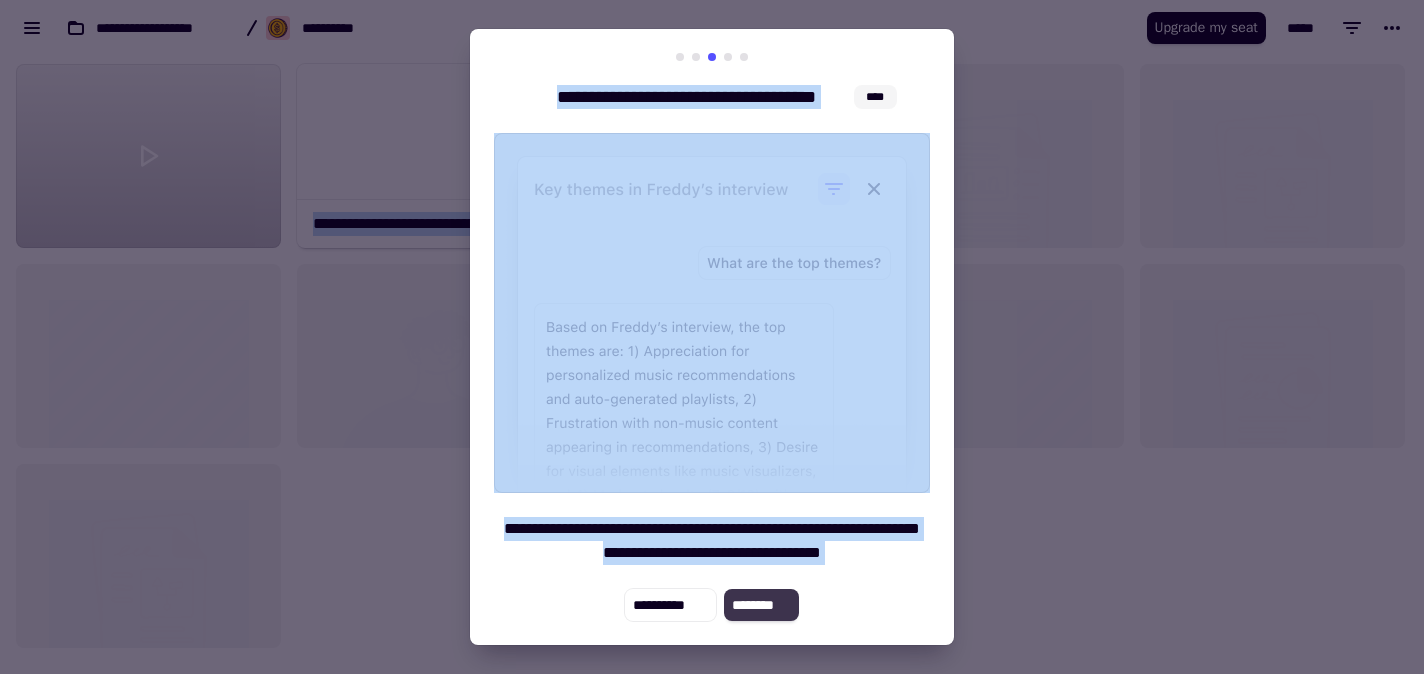 click on "********" 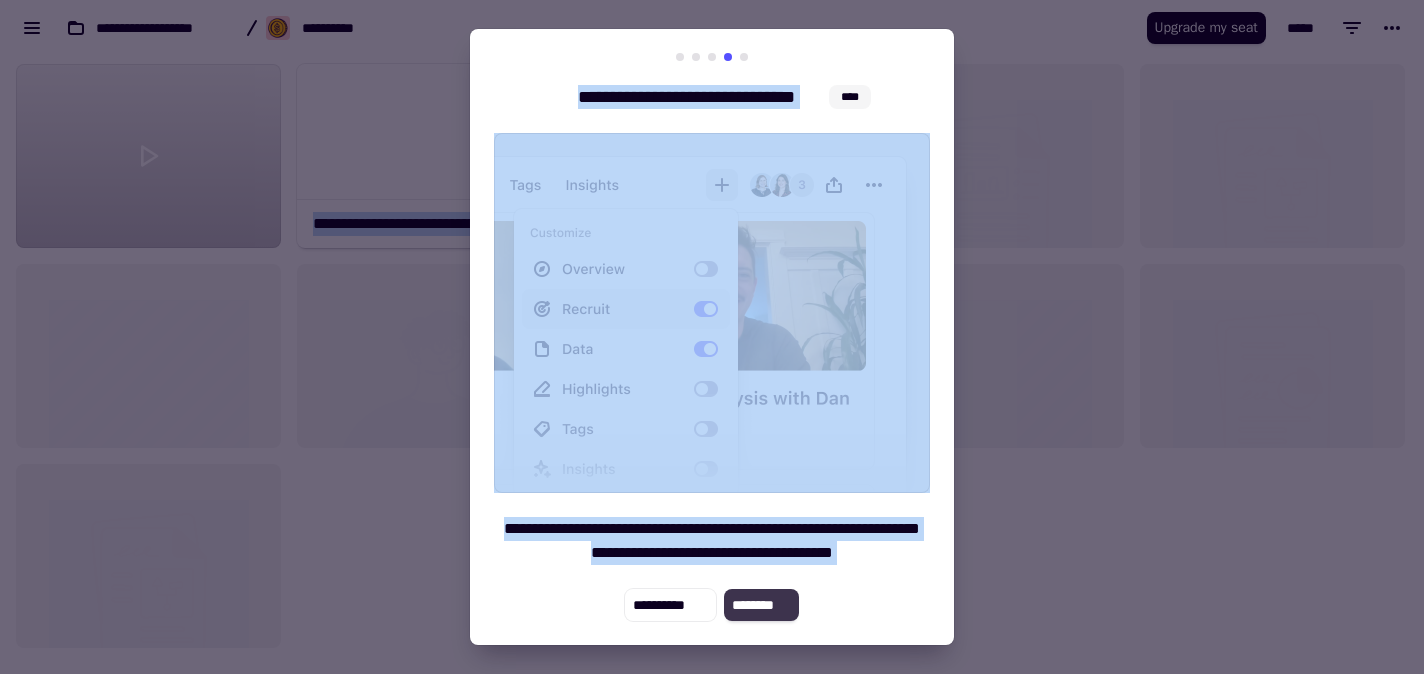 click on "********" 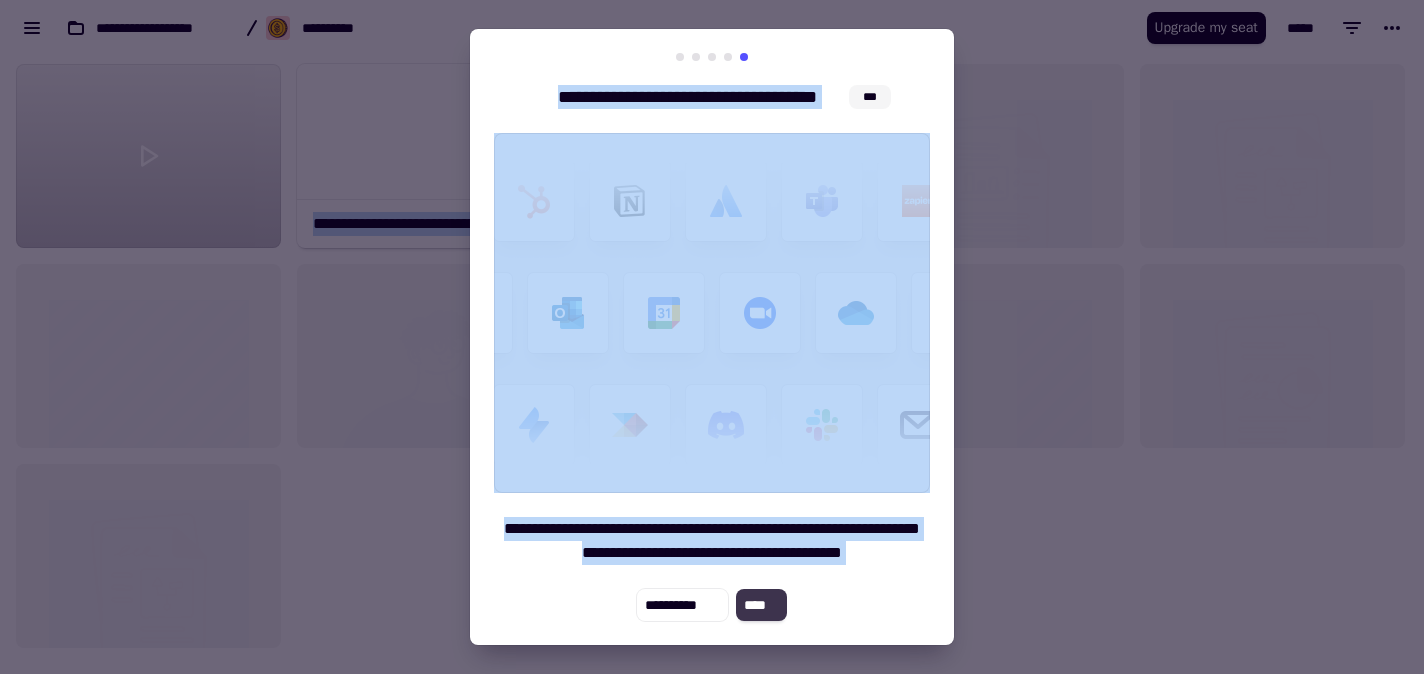click on "****" 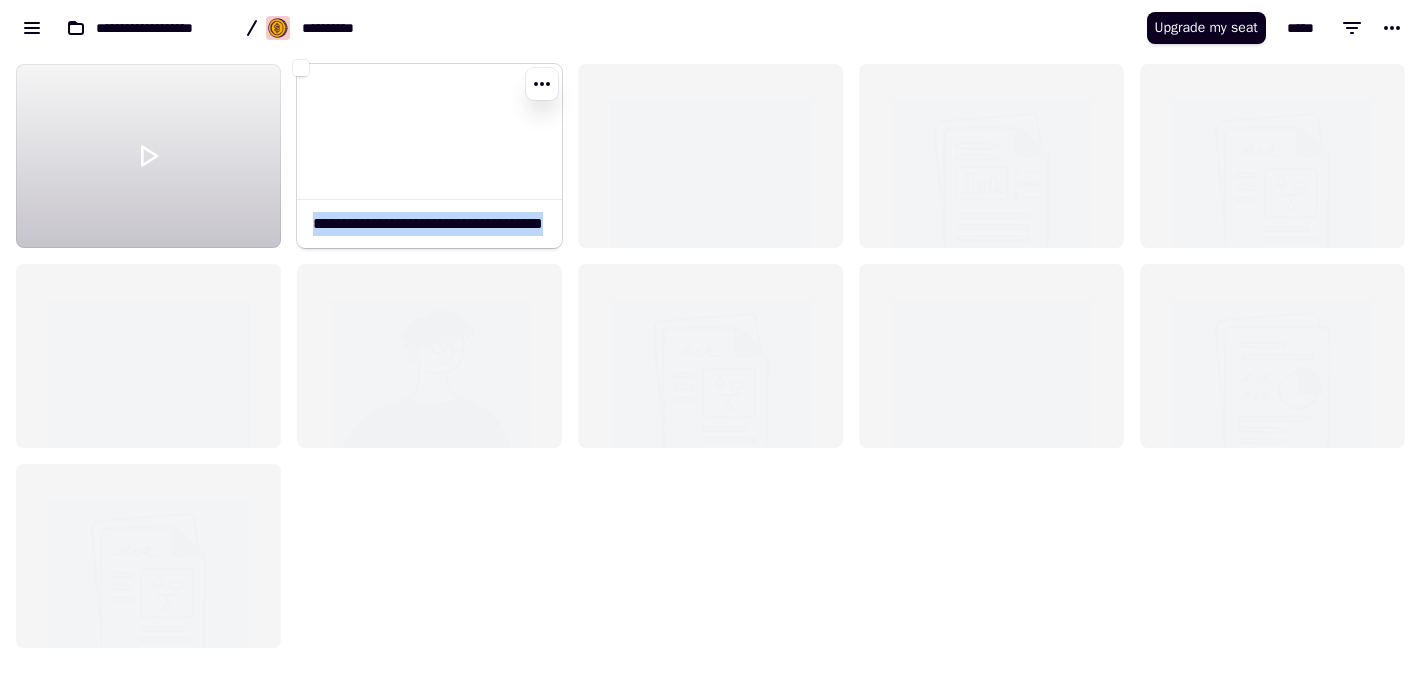 click 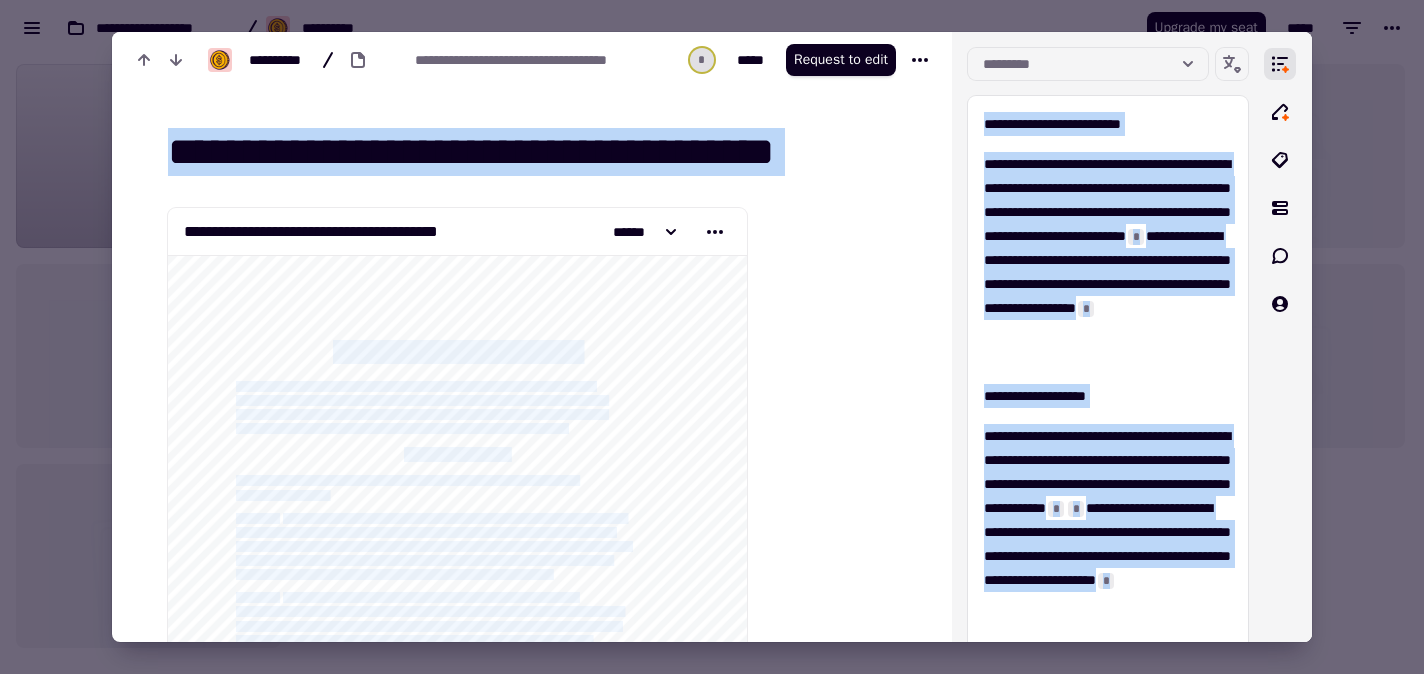 click at bounding box center [835, 981] 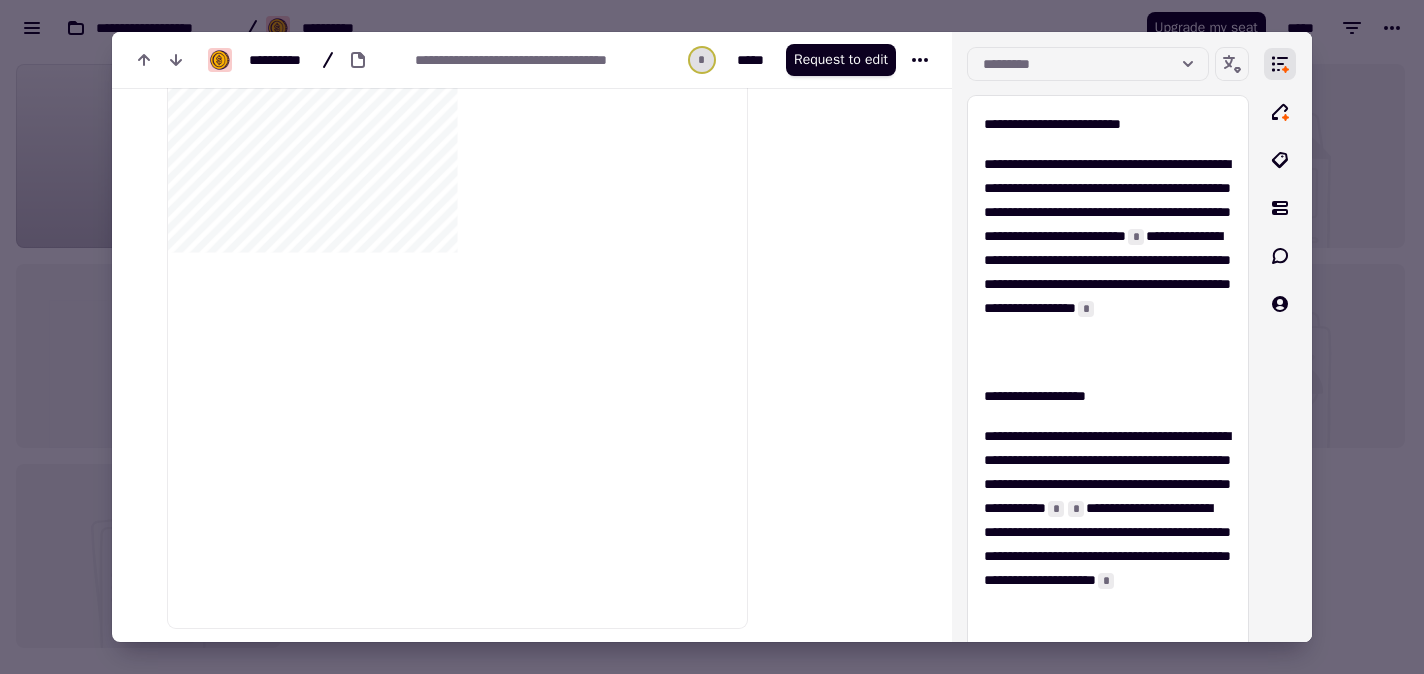 scroll, scrollTop: 1214, scrollLeft: 0, axis: vertical 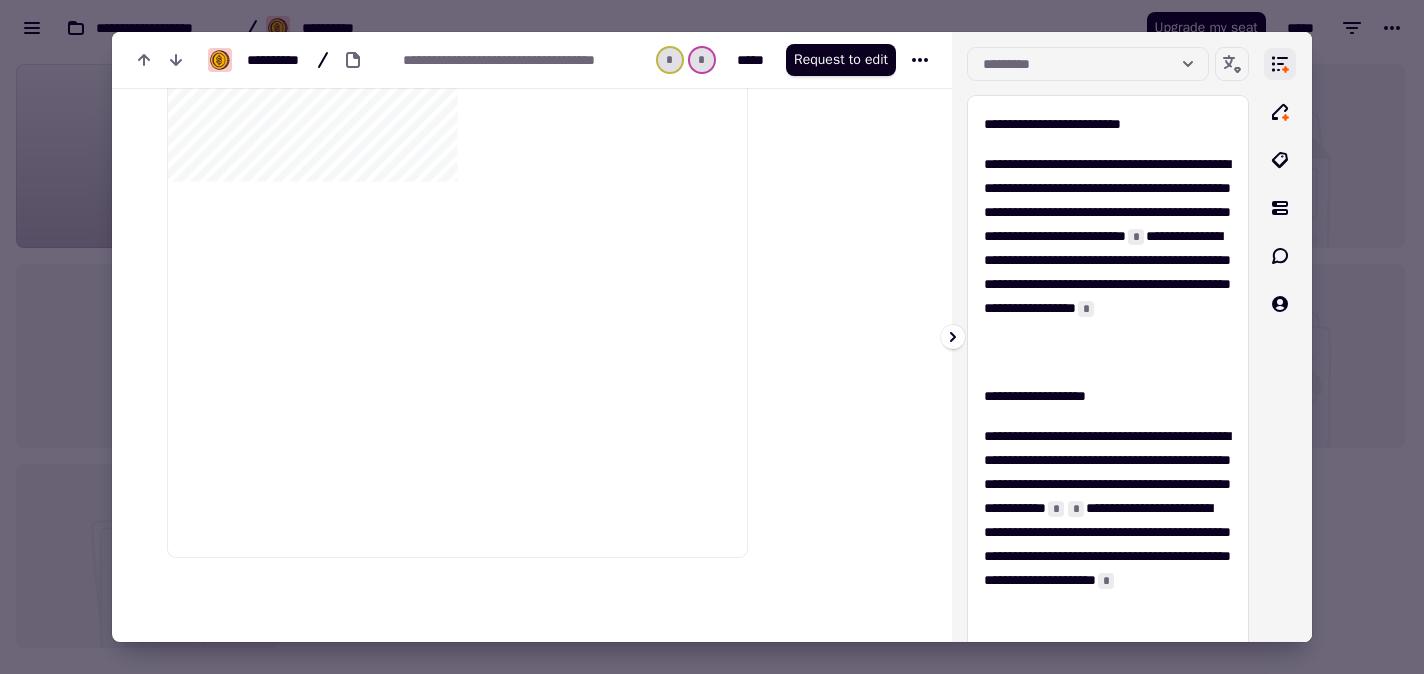 click 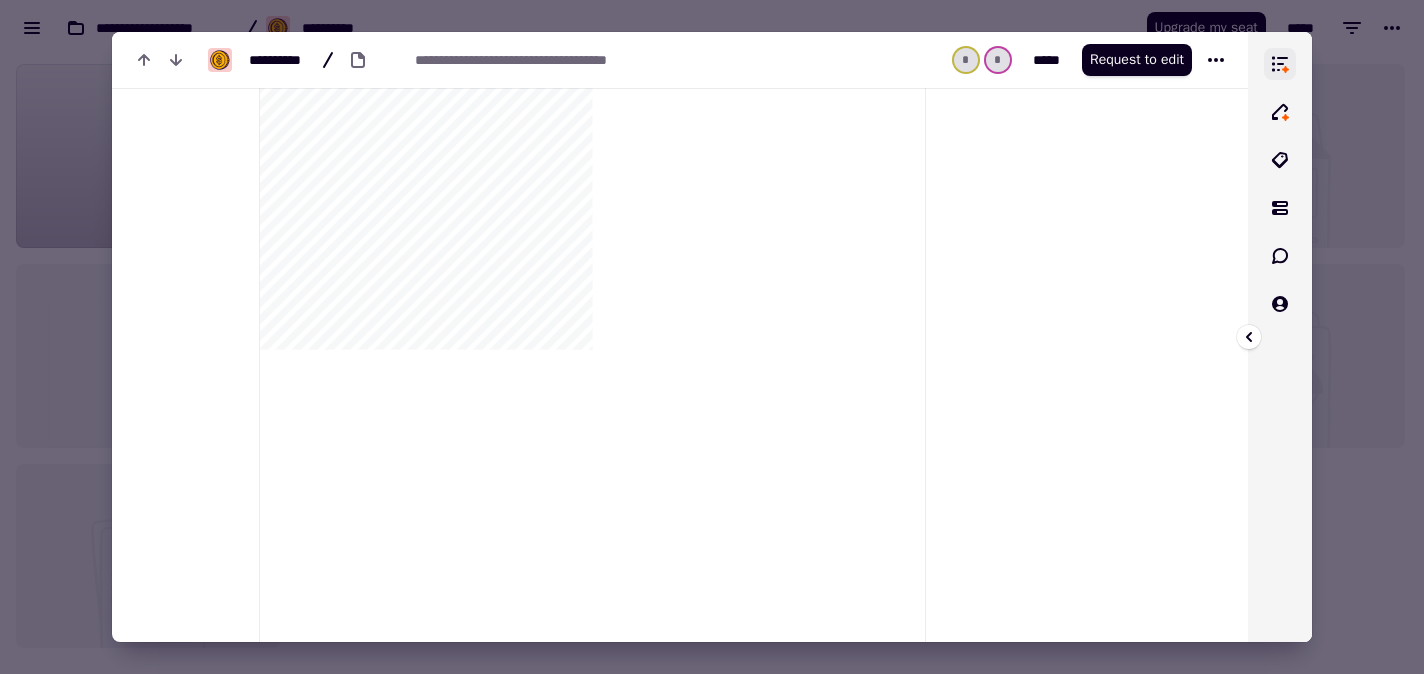 click 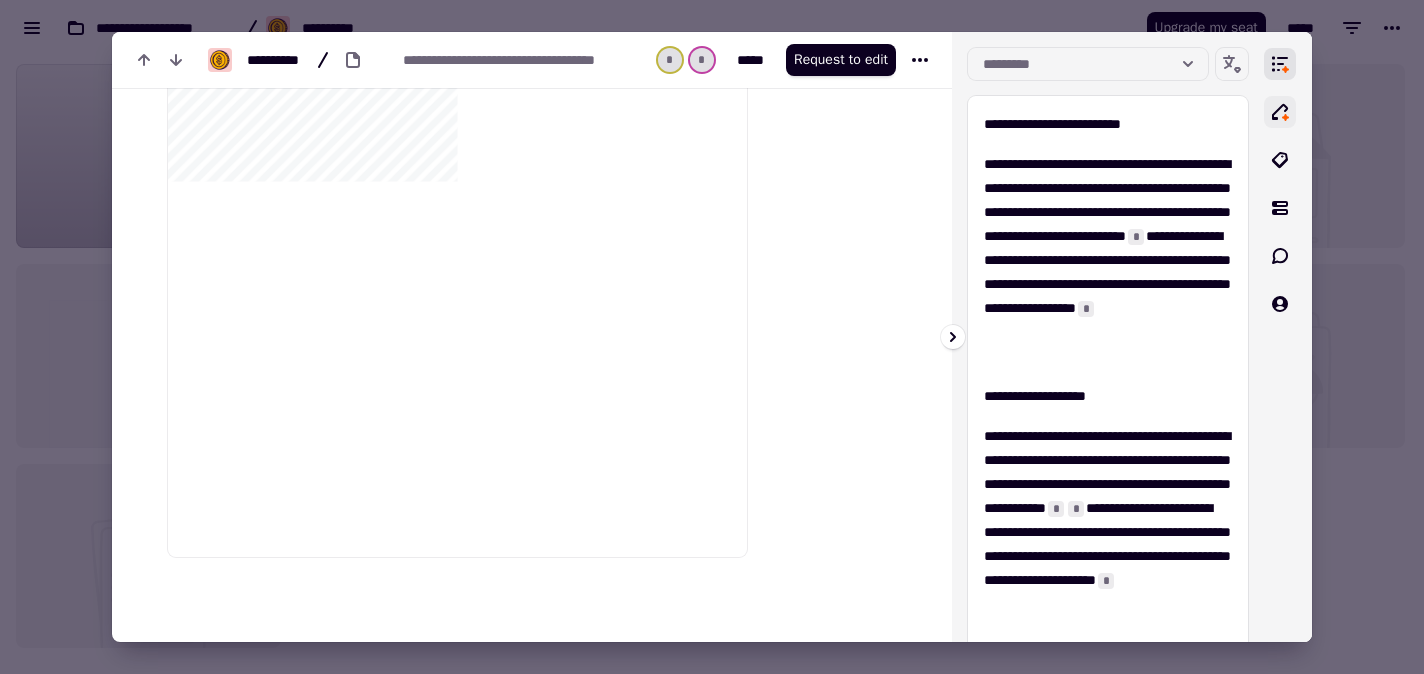 click 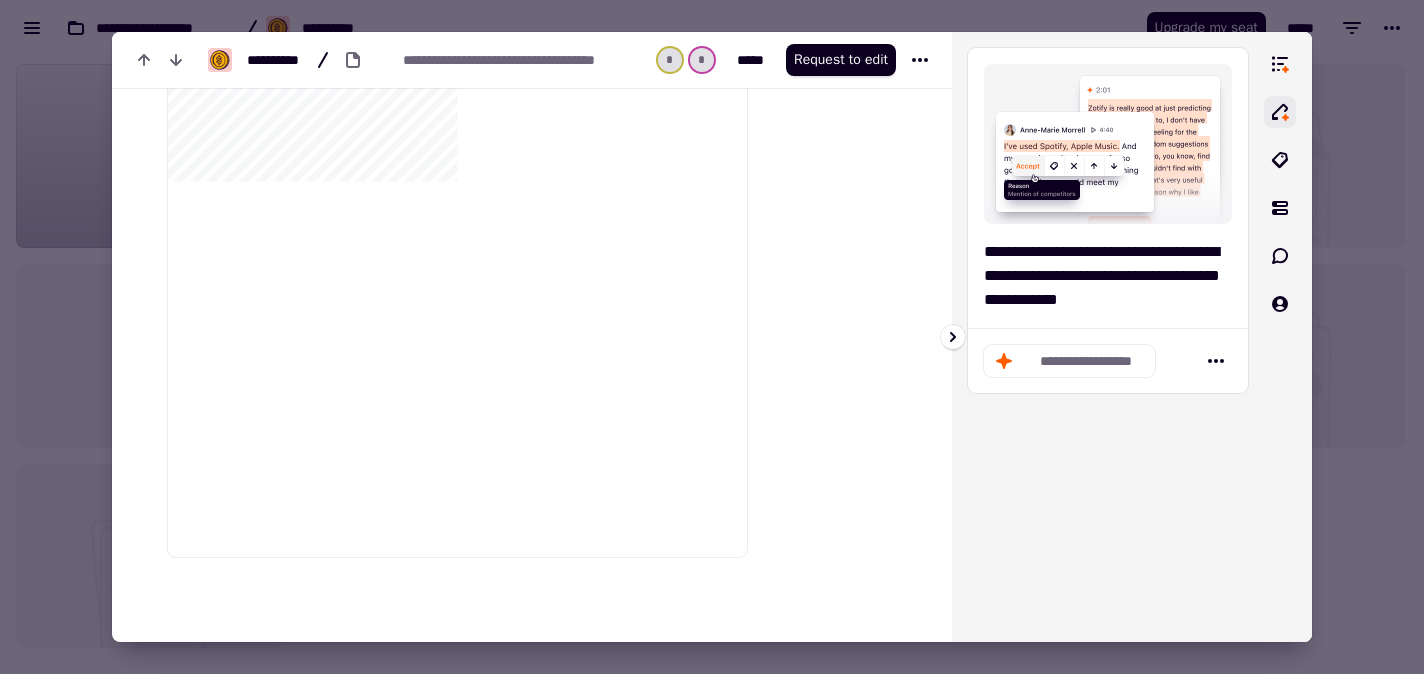 click 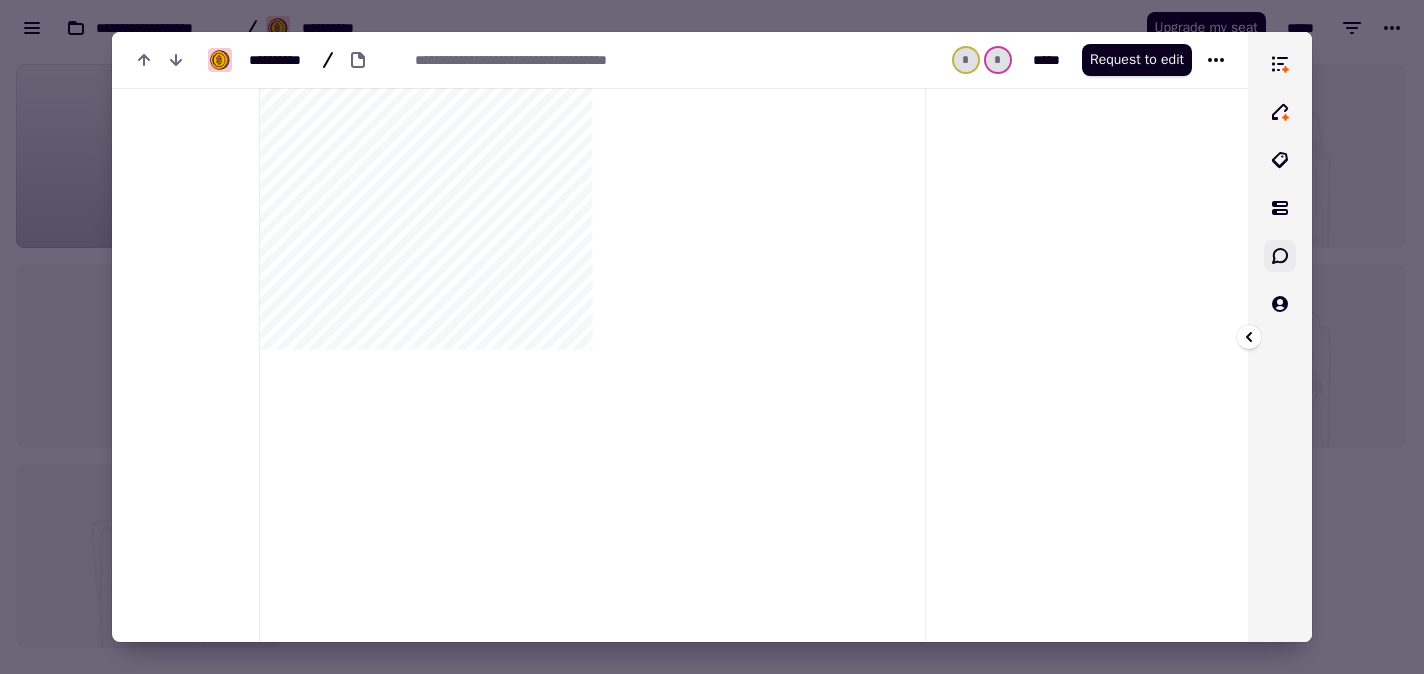 click 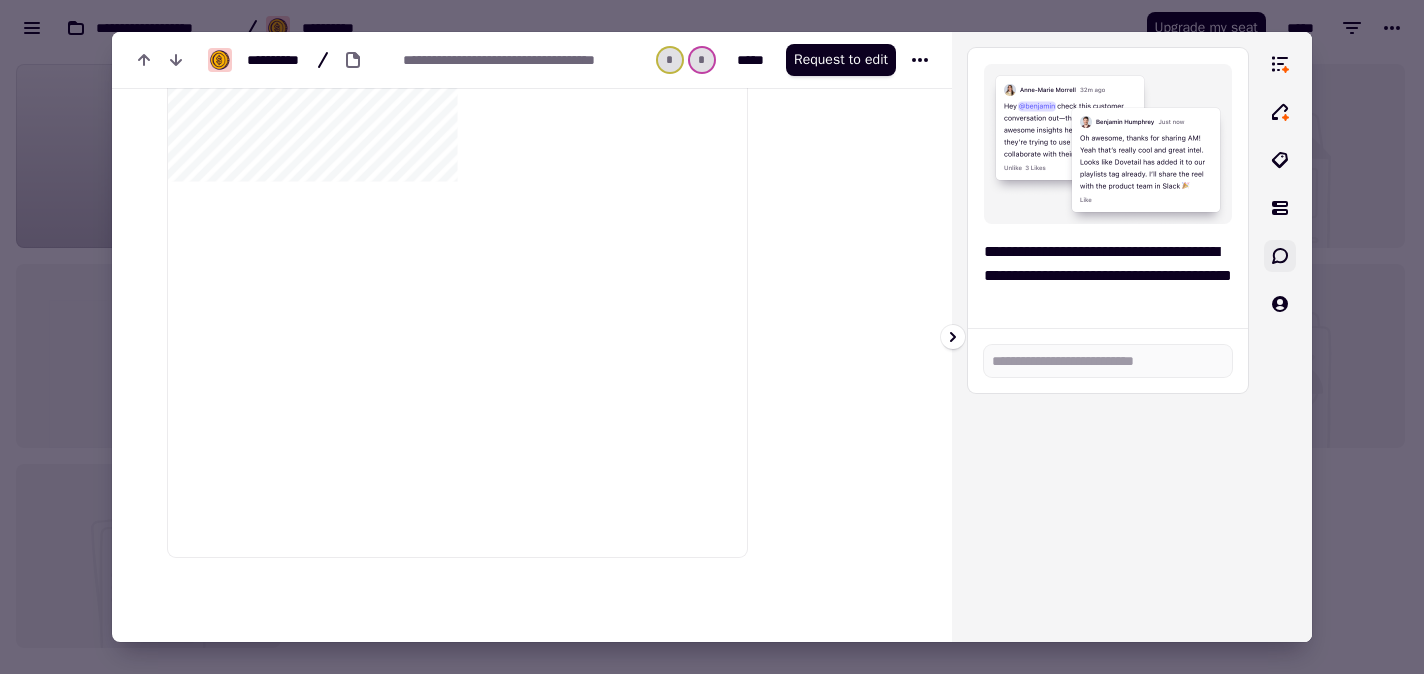 click 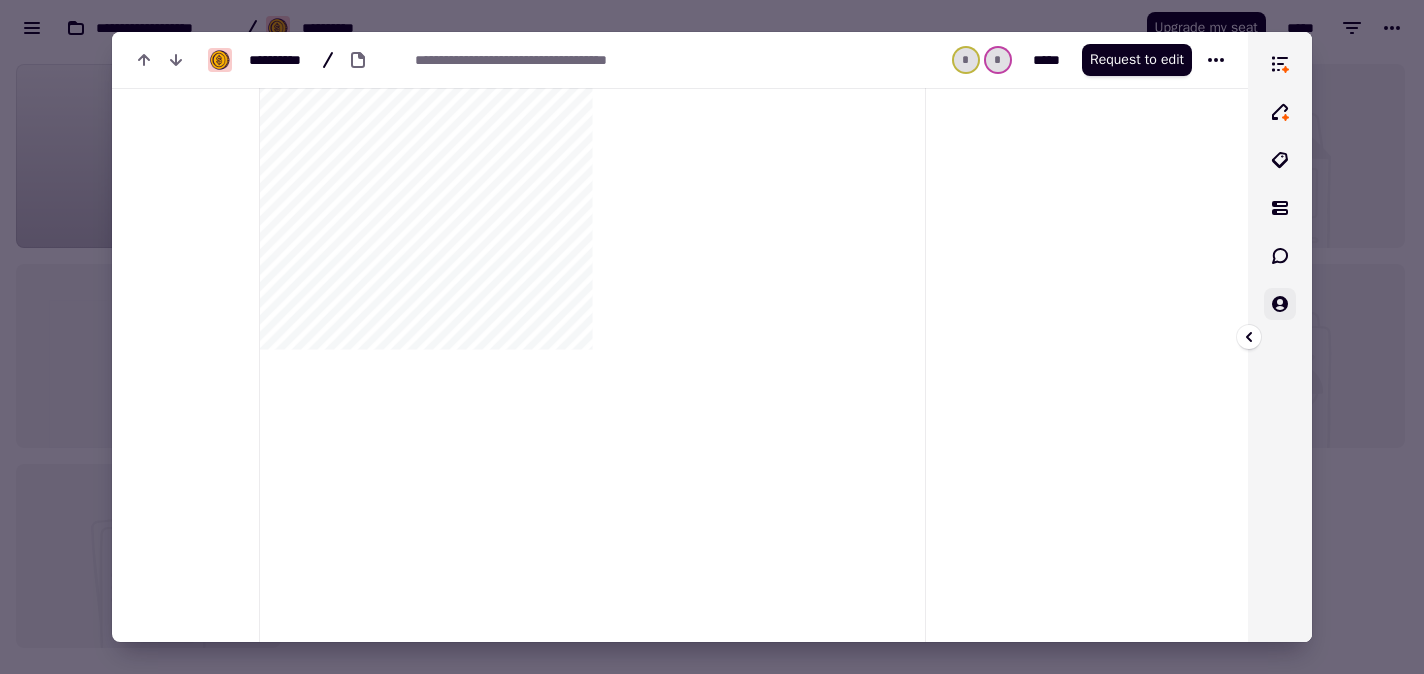click 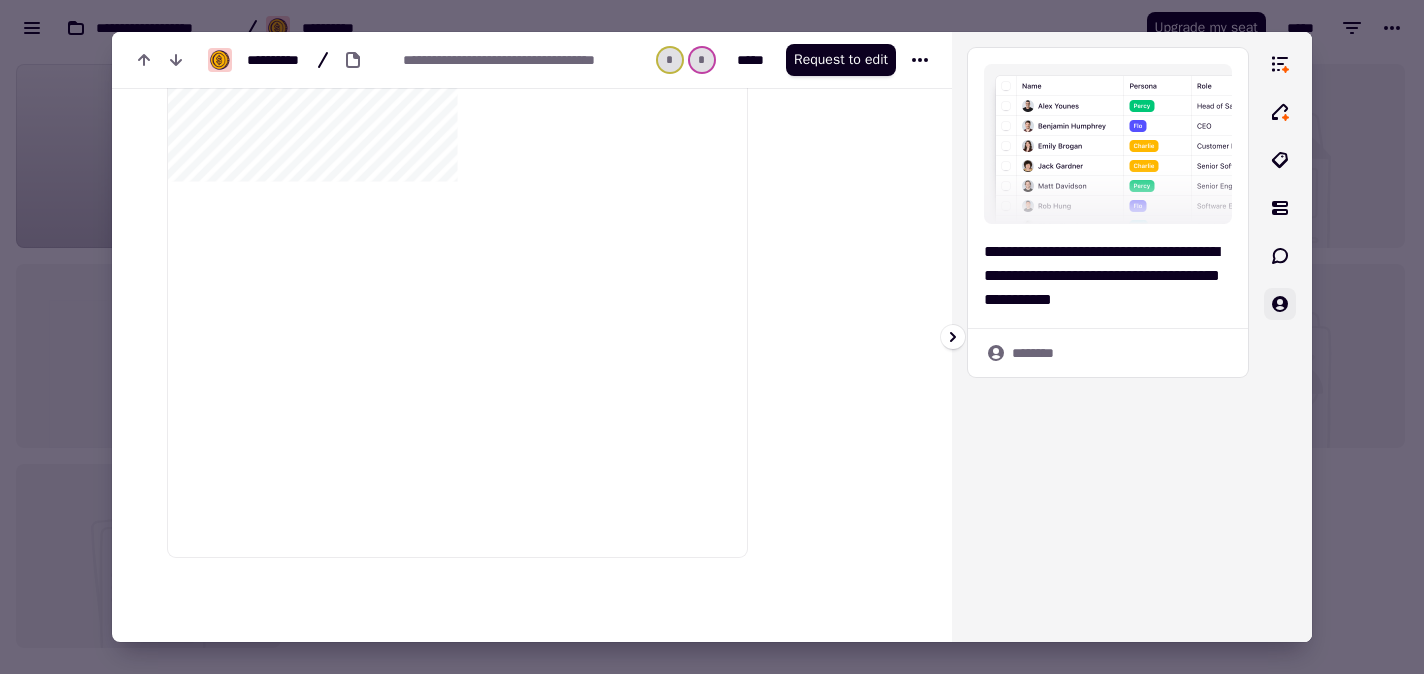 click 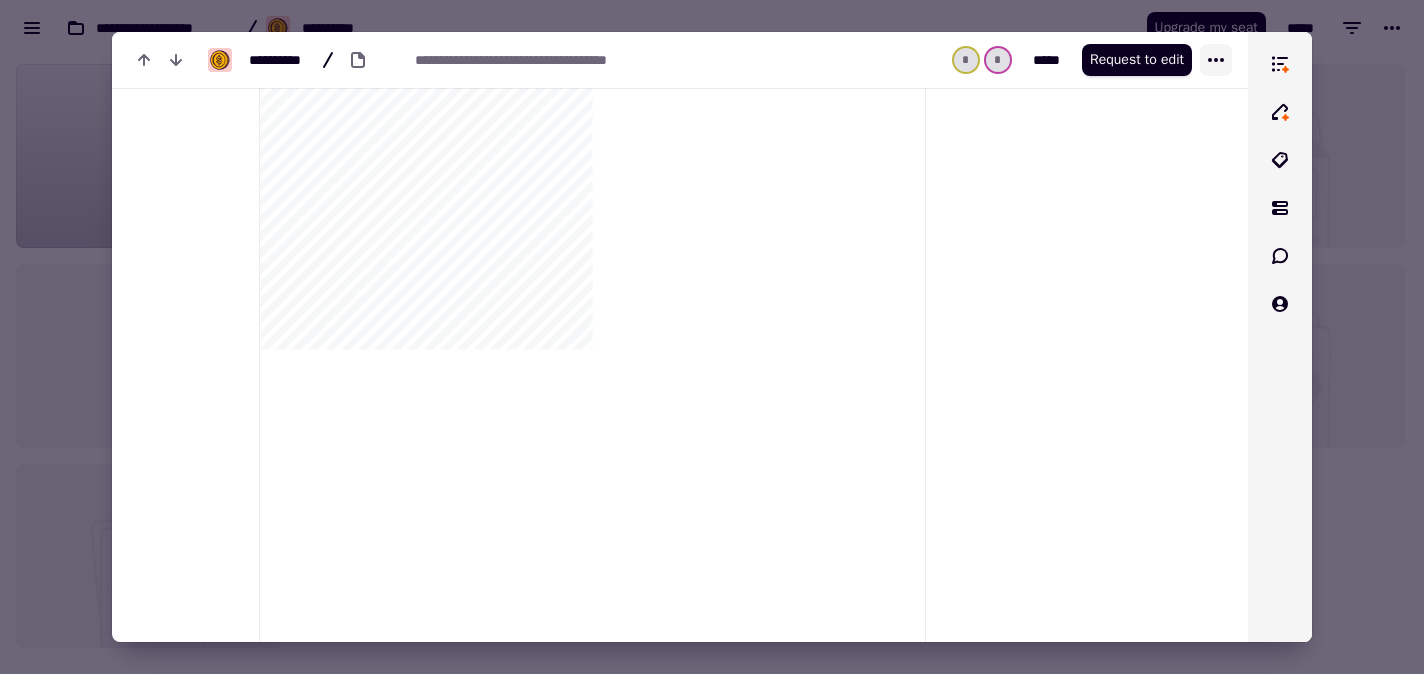 click 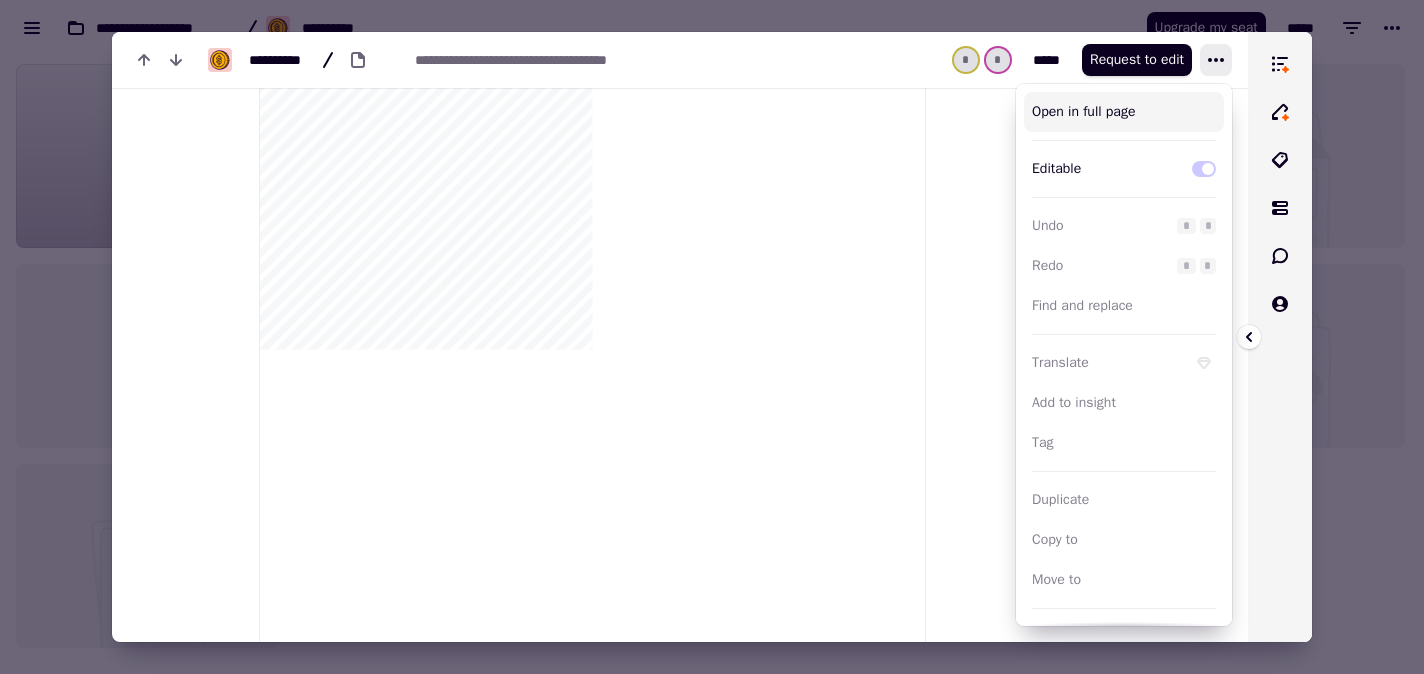click at bounding box center [1280, 337] 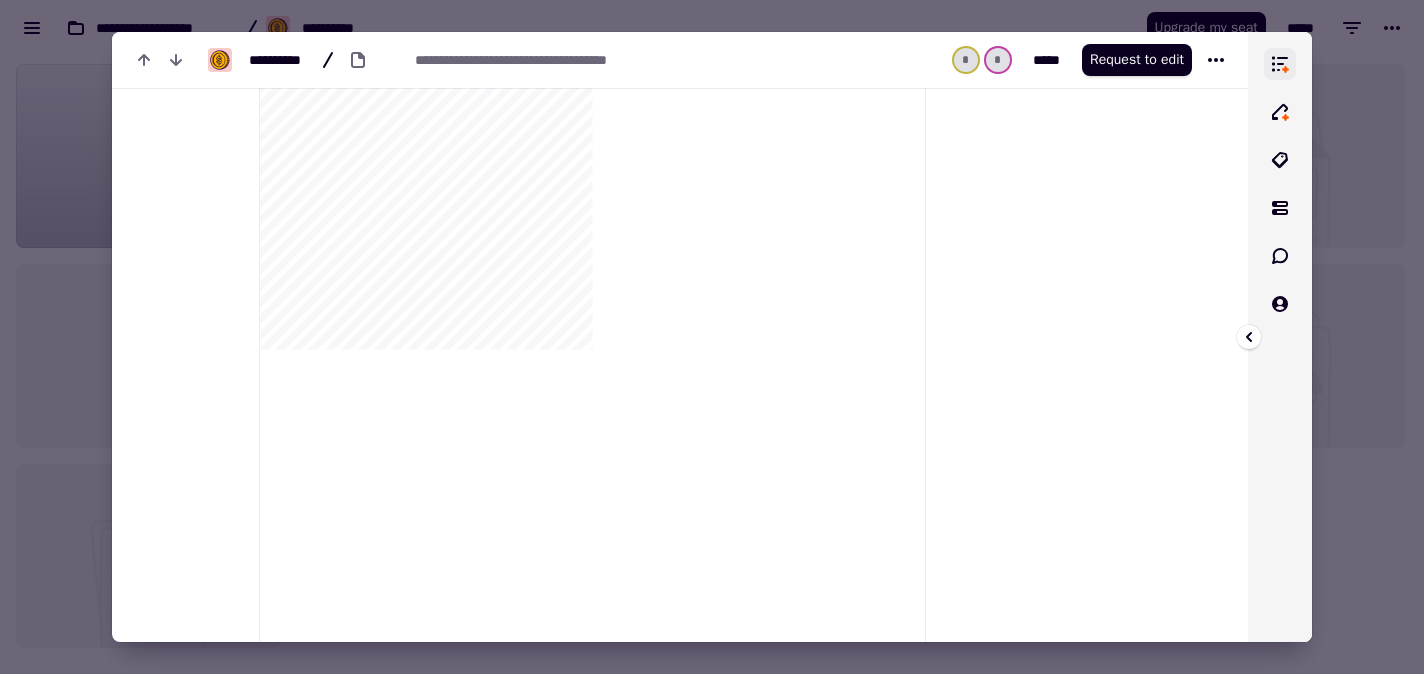 click 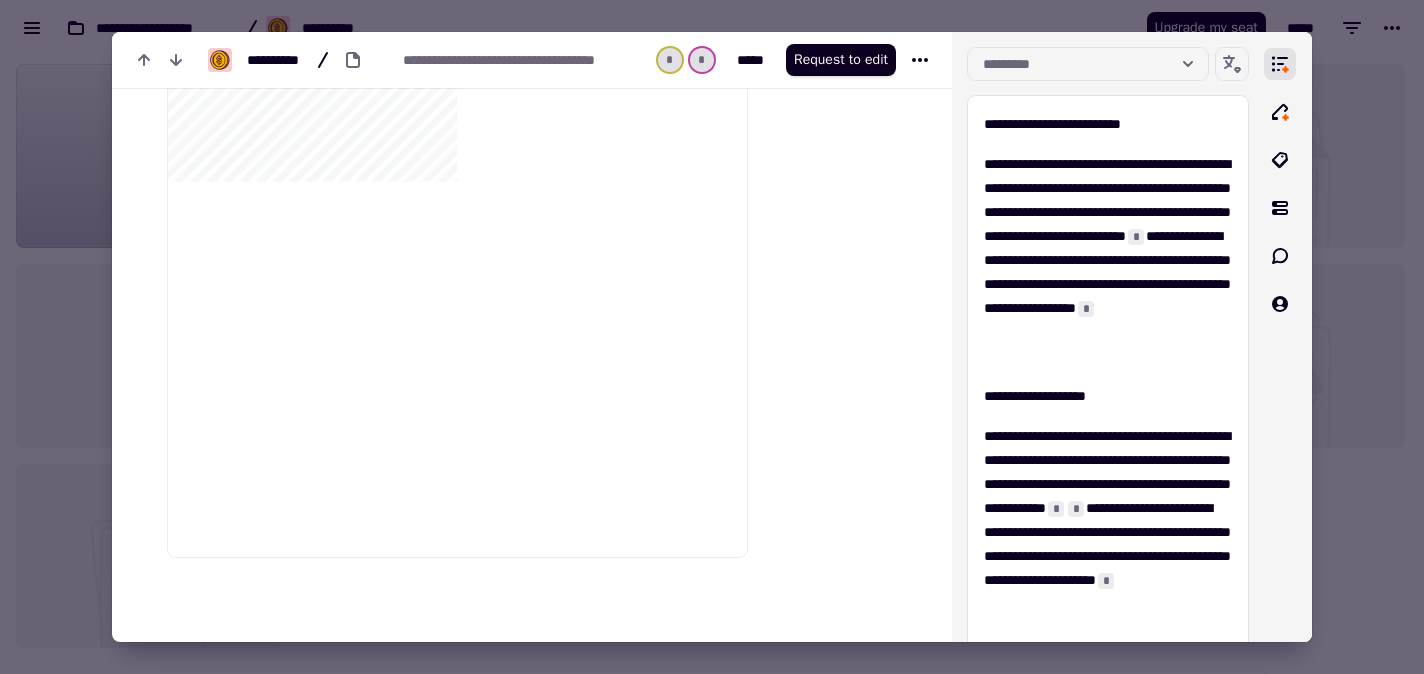 click at bounding box center [712, 337] 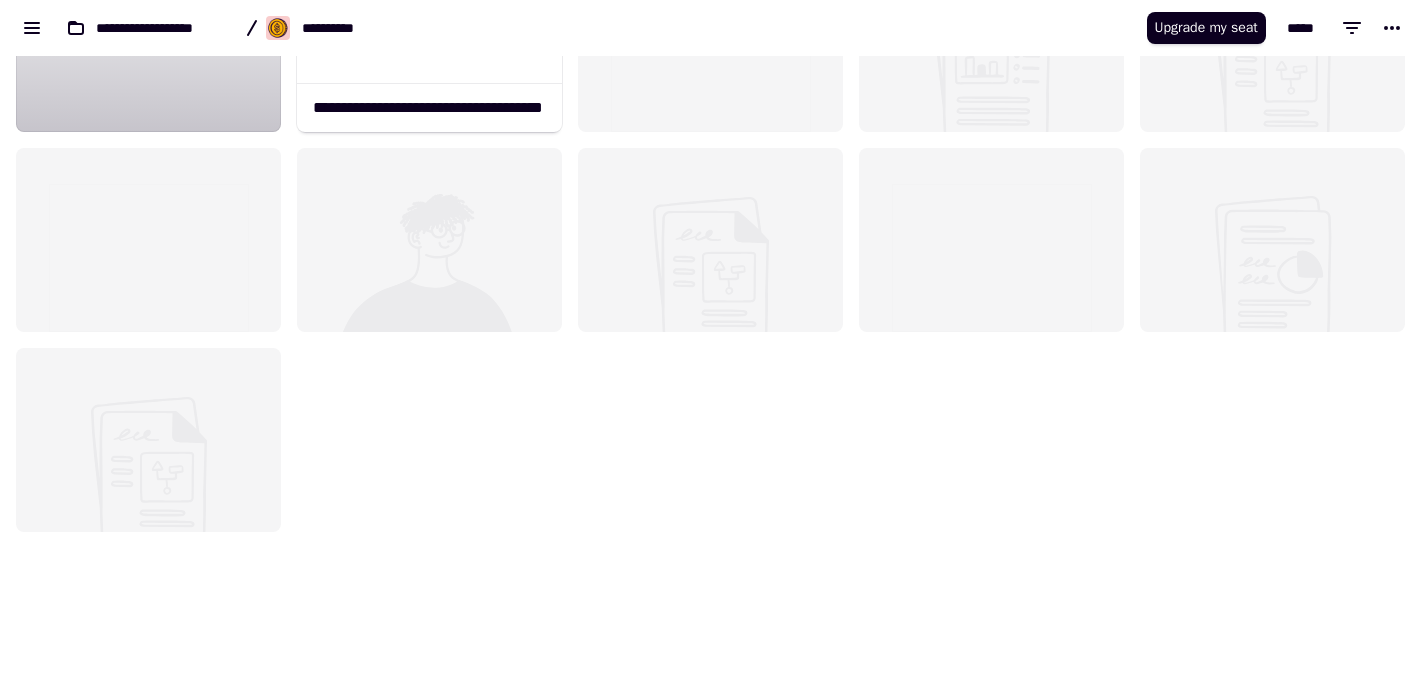 scroll, scrollTop: 0, scrollLeft: 0, axis: both 